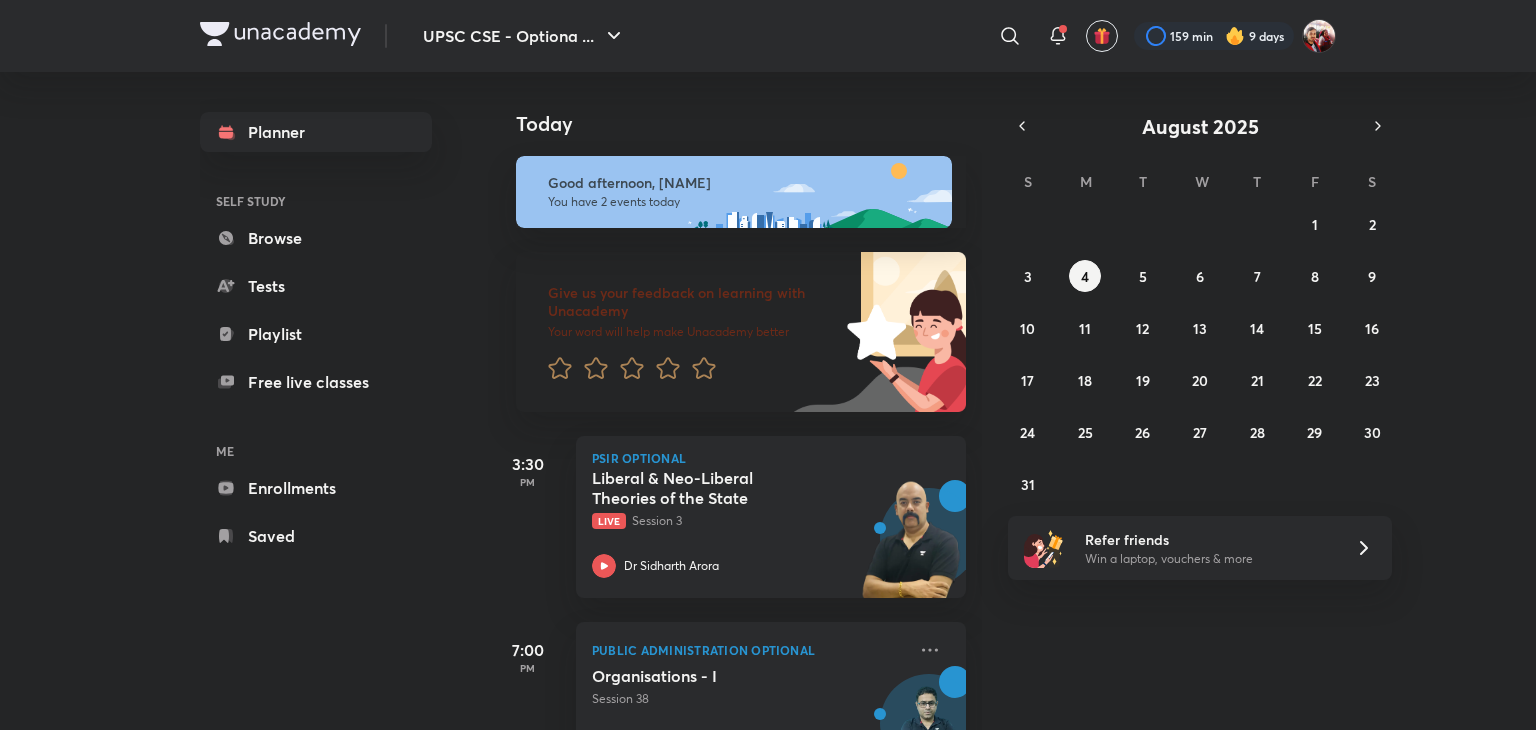 scroll, scrollTop: 0, scrollLeft: 0, axis: both 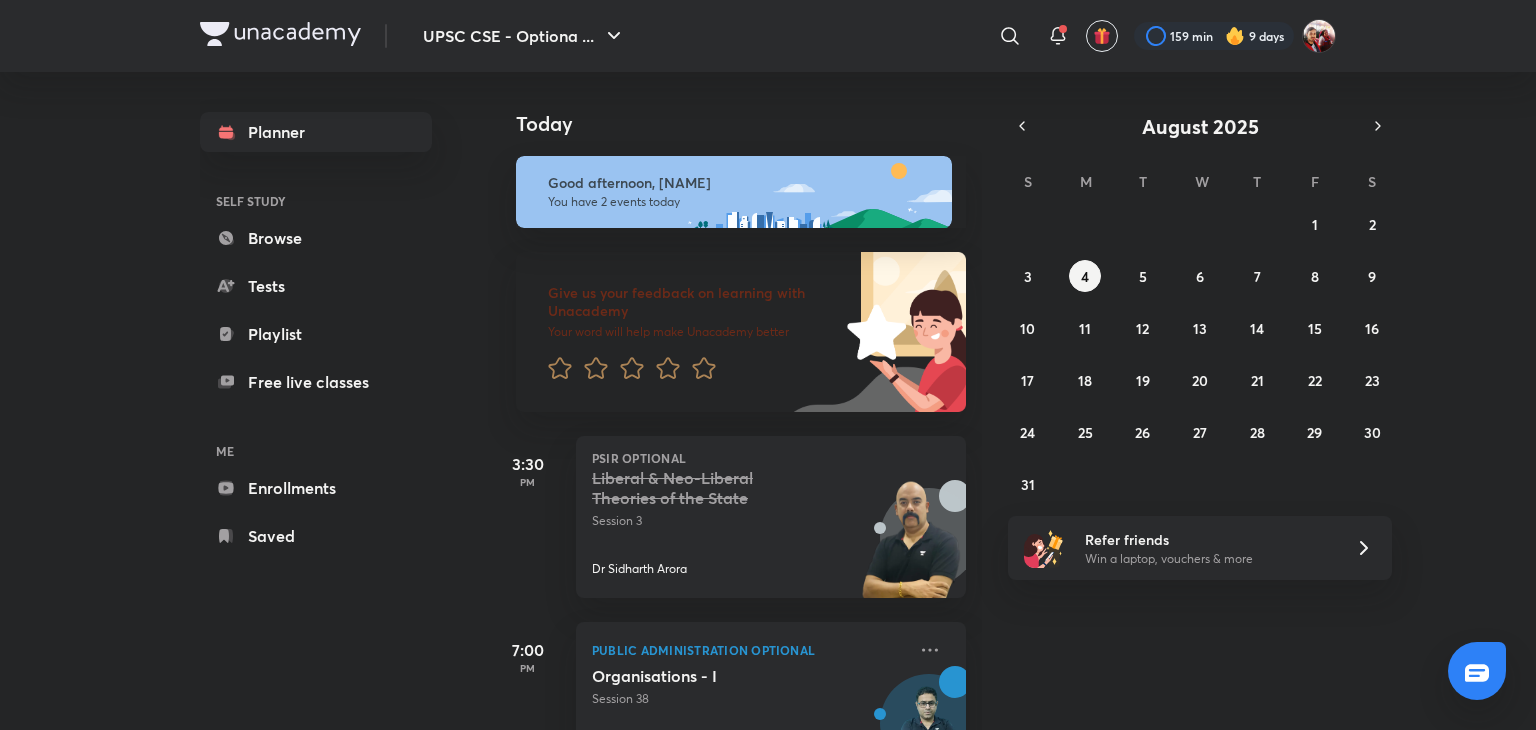 click on "UPSC CSE - Optiona ... ​ 159 min 9 days" at bounding box center [768, 36] 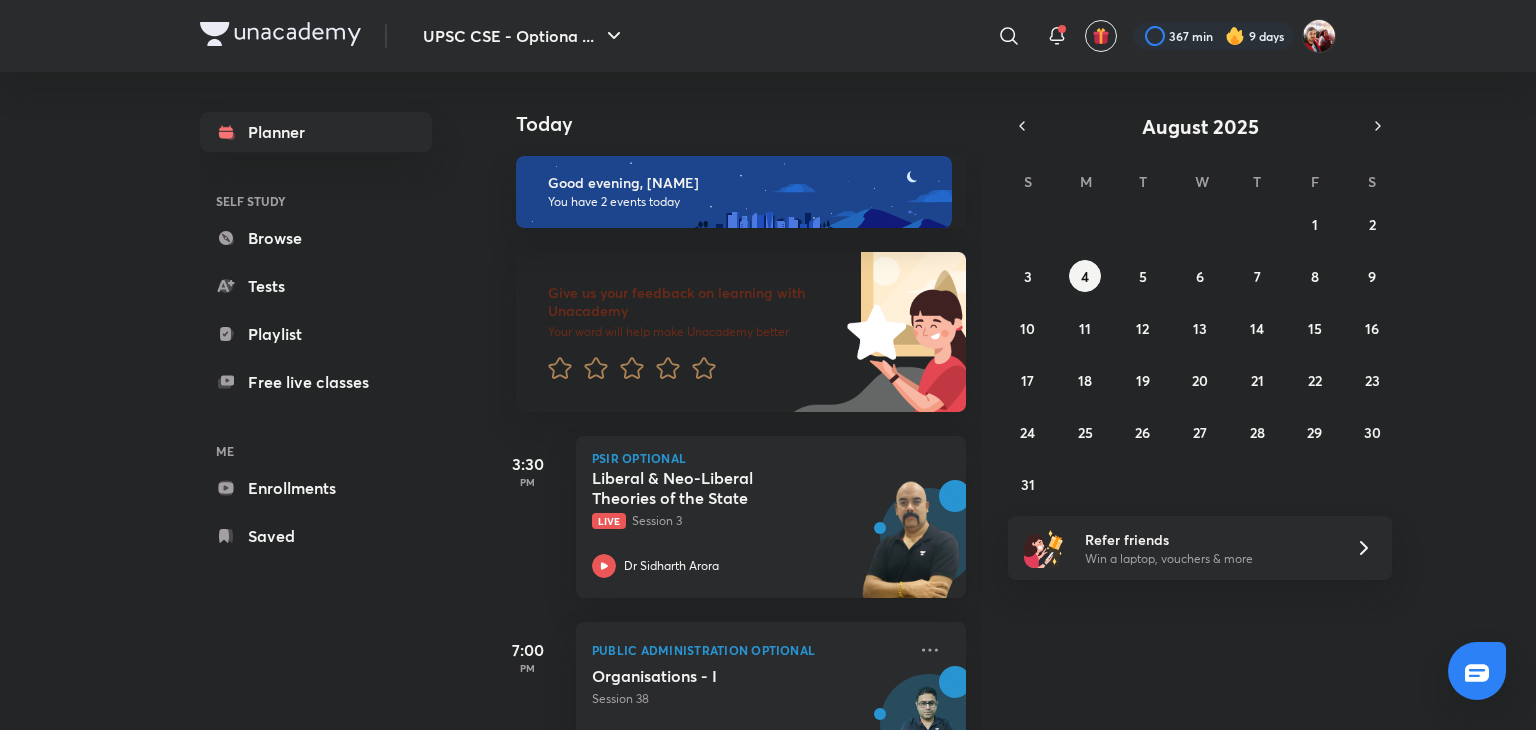 scroll, scrollTop: 0, scrollLeft: 0, axis: both 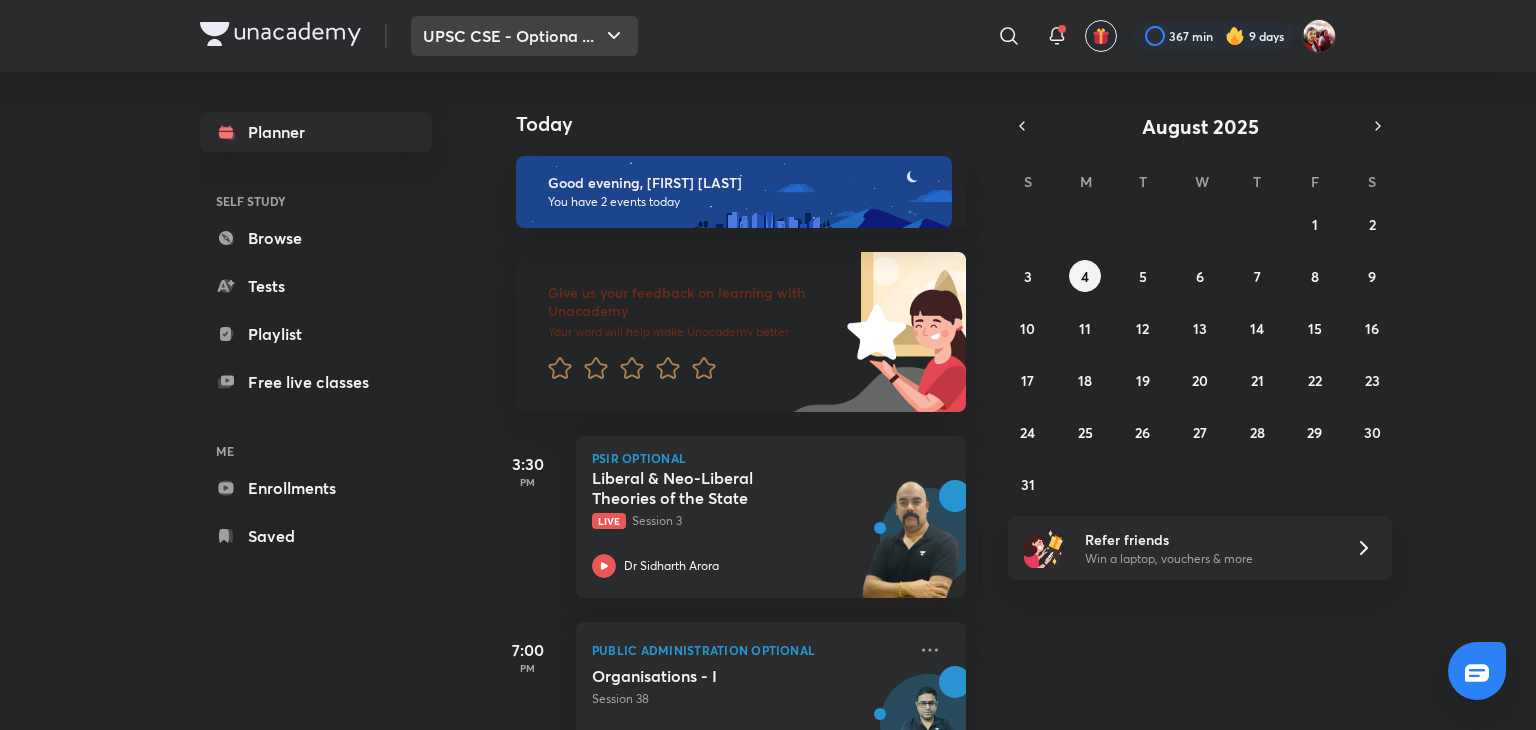 click on "UPSC CSE - Optiona ..." at bounding box center (524, 36) 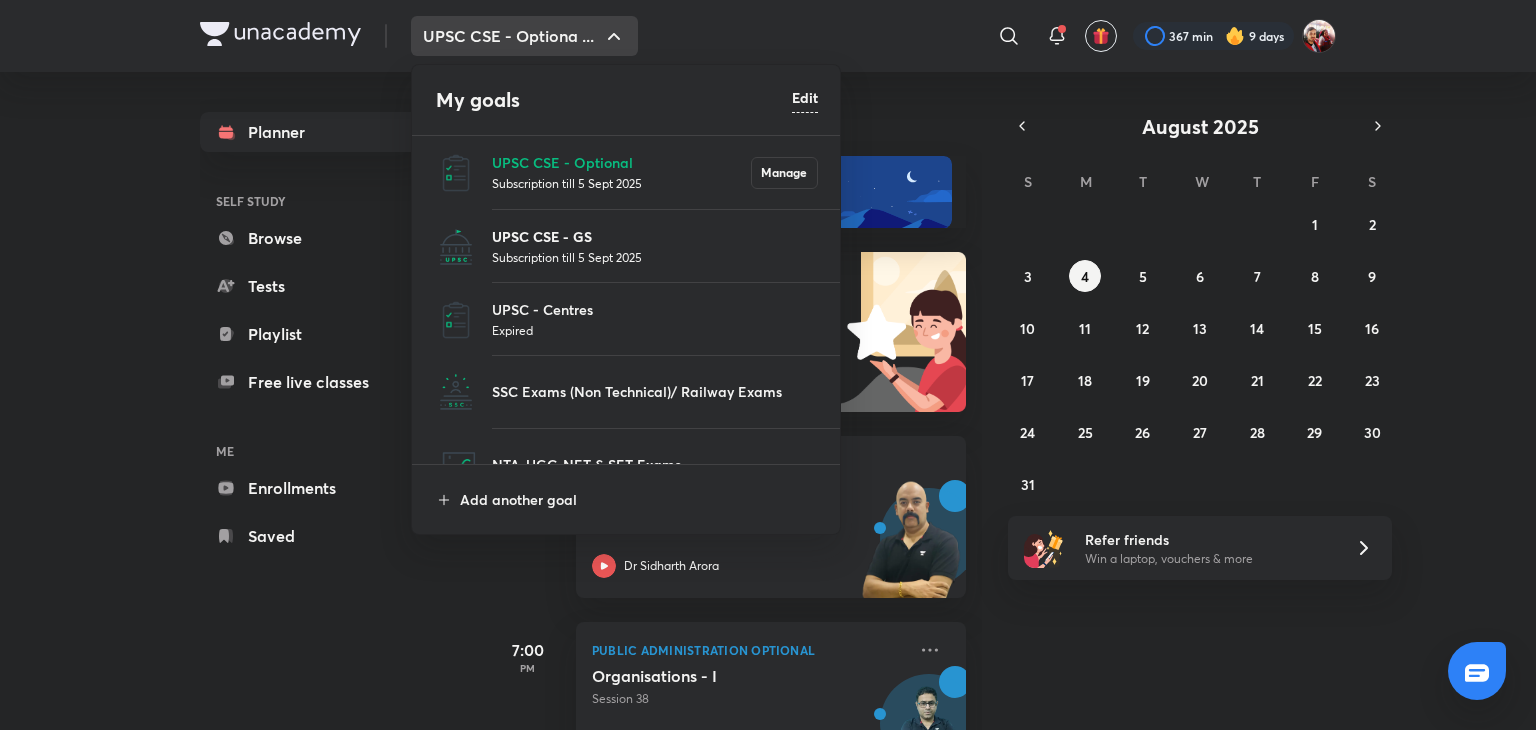 click on "UPSC CSE - GS" at bounding box center (655, 236) 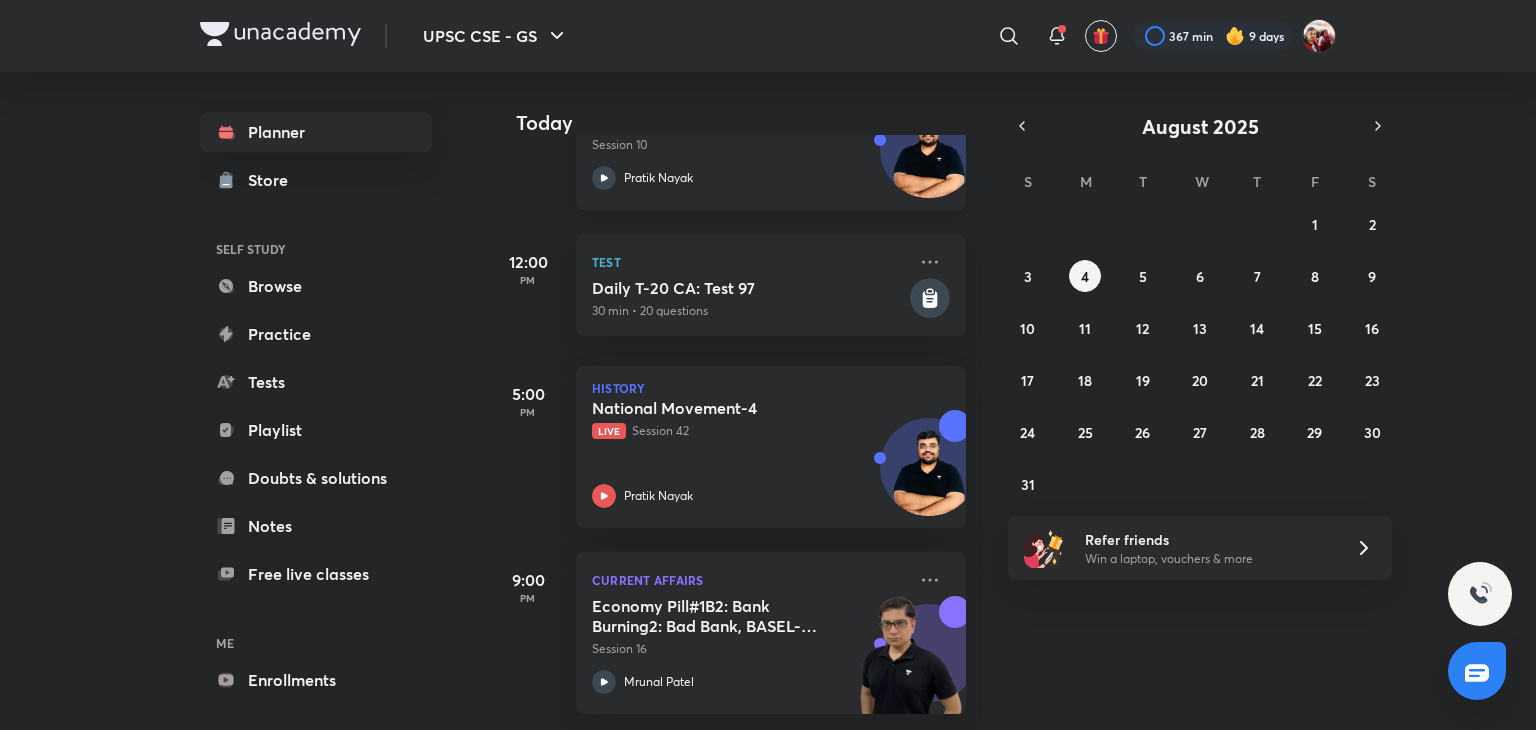 scroll, scrollTop: 0, scrollLeft: 0, axis: both 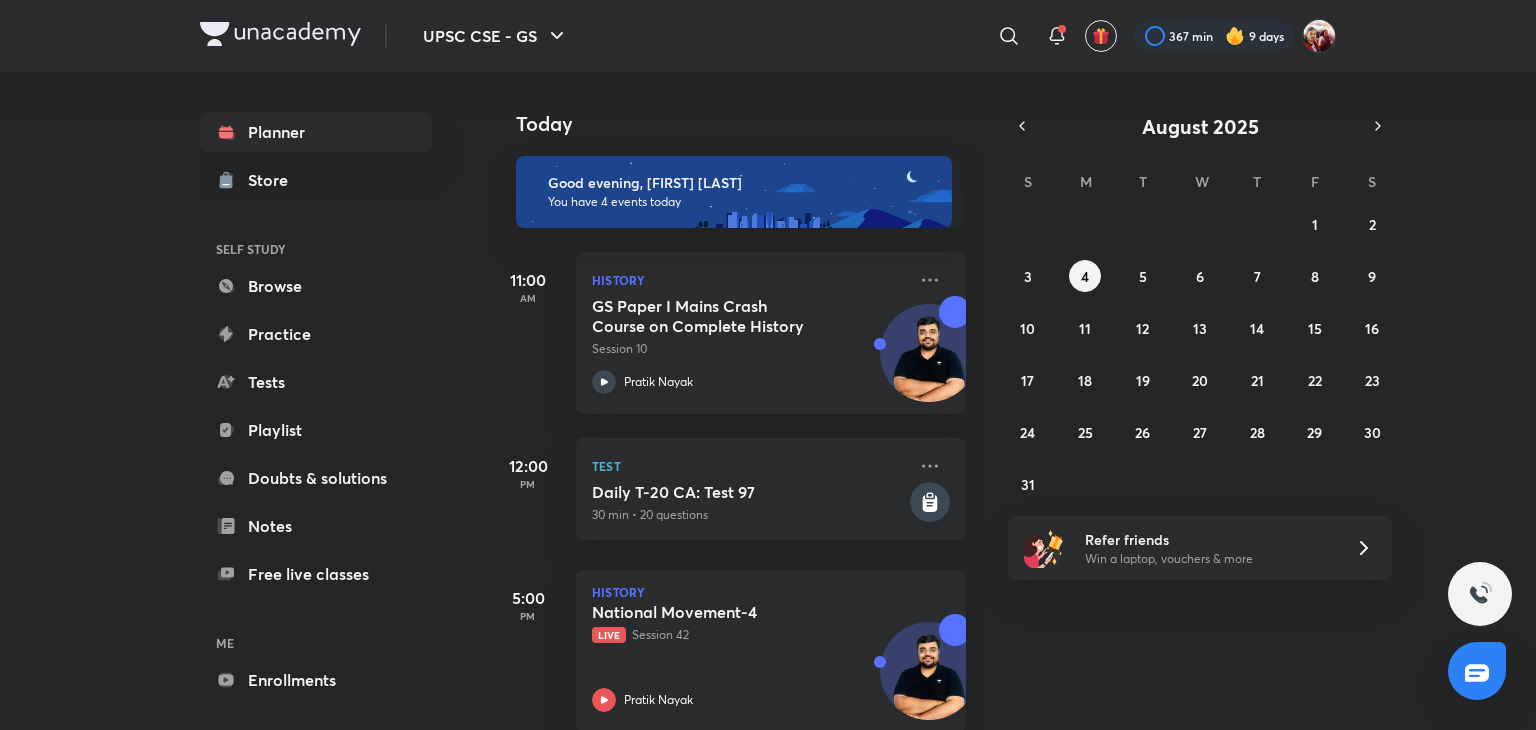 click on "27 28 29 30 31 1 2 3 4 5 6 7 8 9 10 11 12 13 14 15 16 17 18 19 20 21 22 23 24 25 26 27 28 29 30 31 1 2 3 4 5 6" at bounding box center [1200, 354] 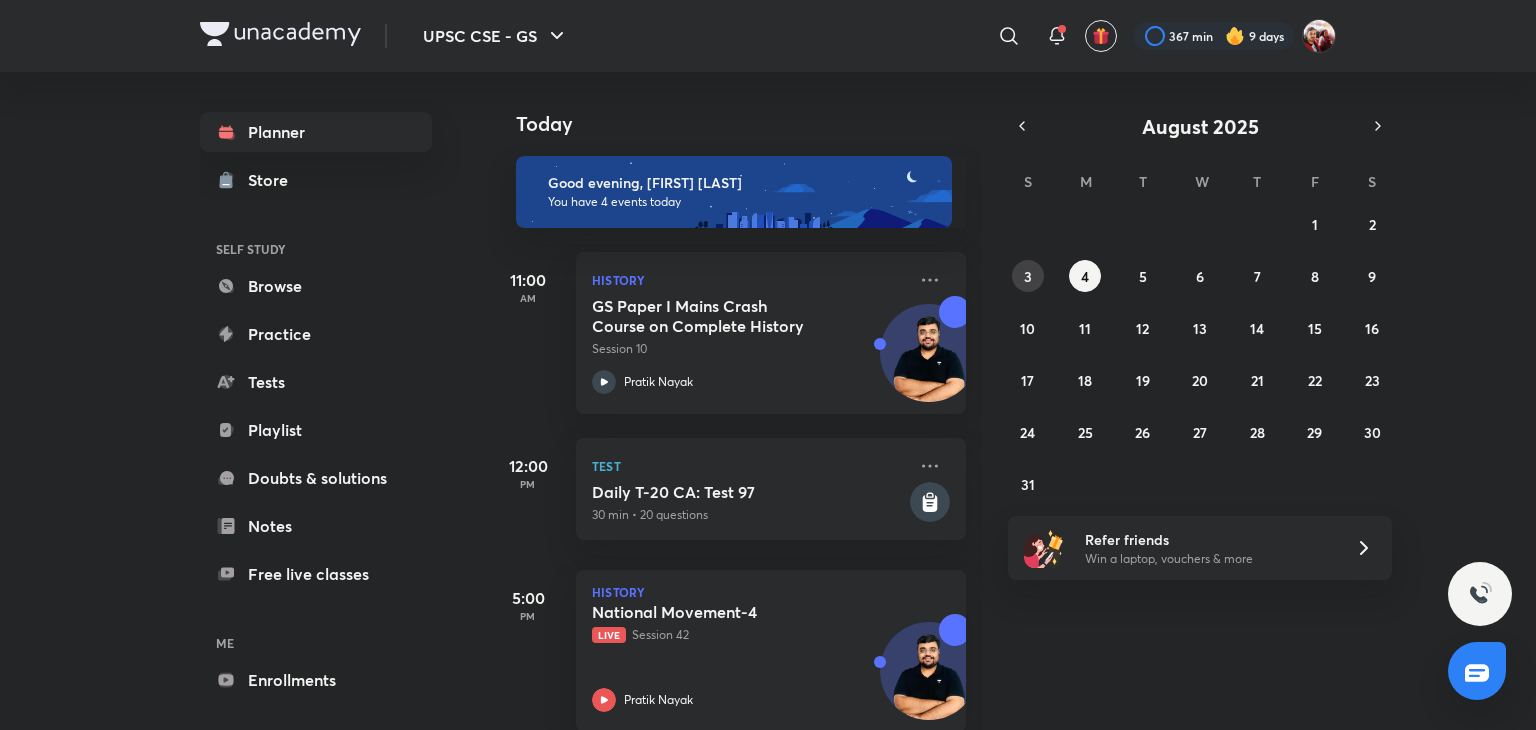 click on "3" at bounding box center [1028, 276] 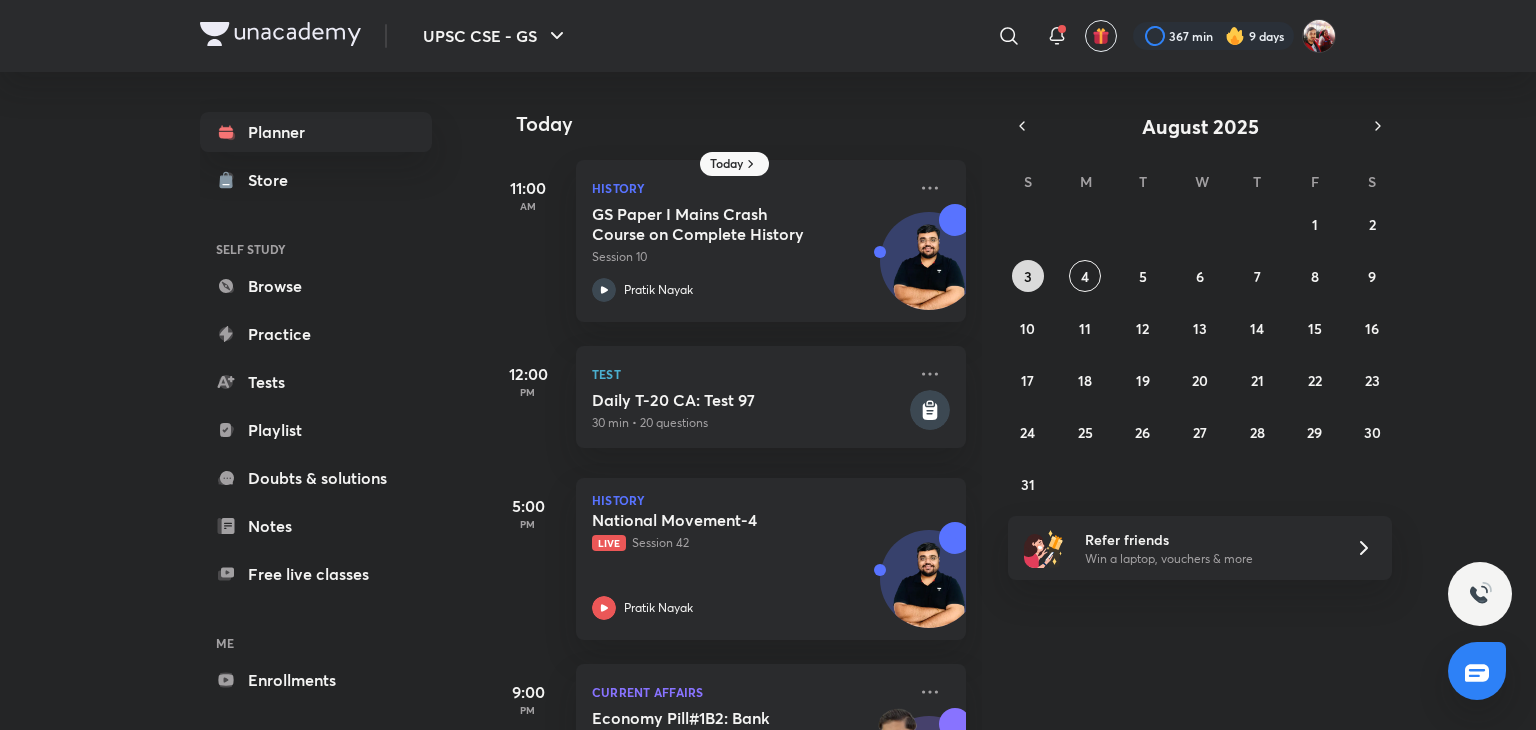 click on "3" at bounding box center (1028, 276) 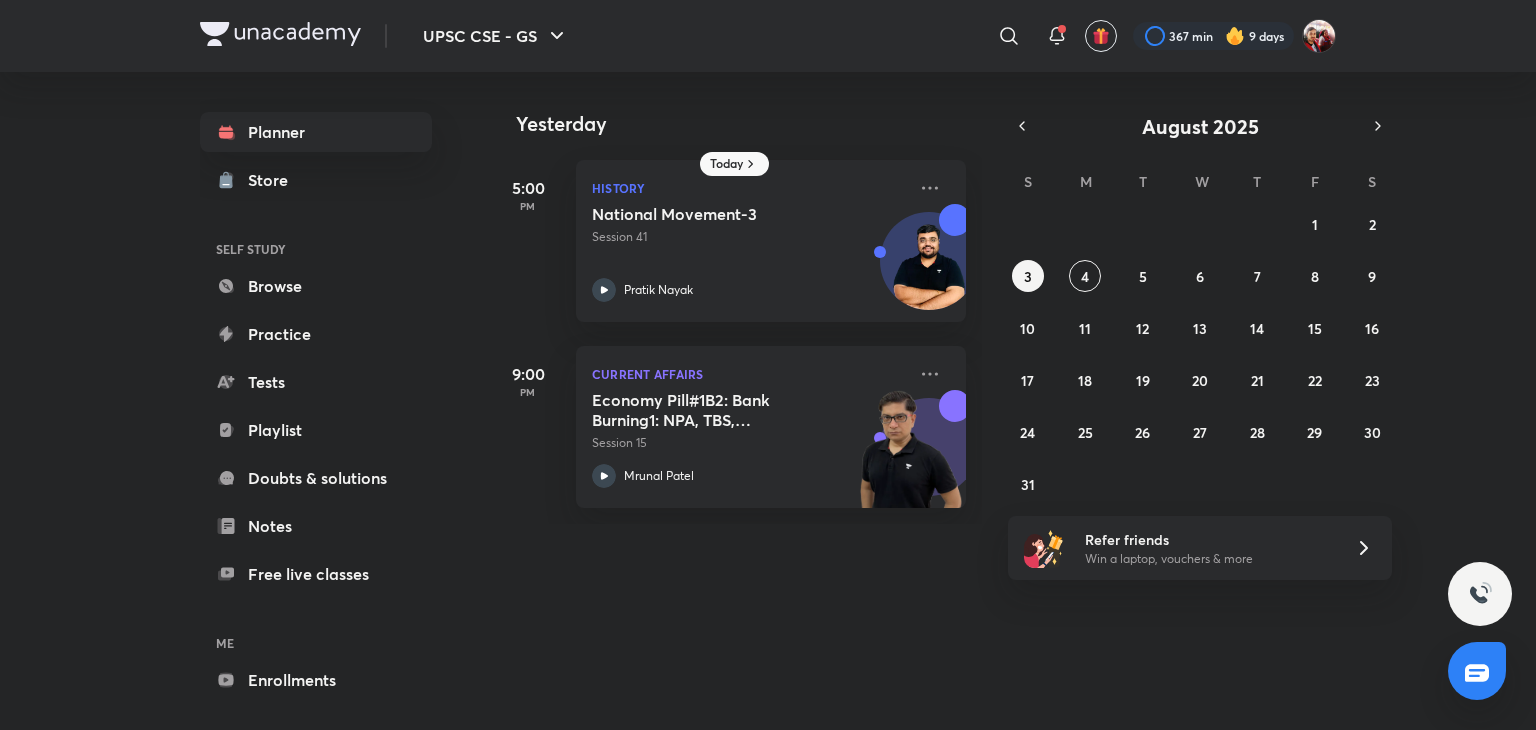 click on "27 28 29 30 31 1 2 3 4 5 6 7 8 9 10 11 12 13 14 15 16 17 18 19 20 21 22 23 24 25 26 27 28 29 30 31 1 2 3 4 5 6" at bounding box center (1200, 354) 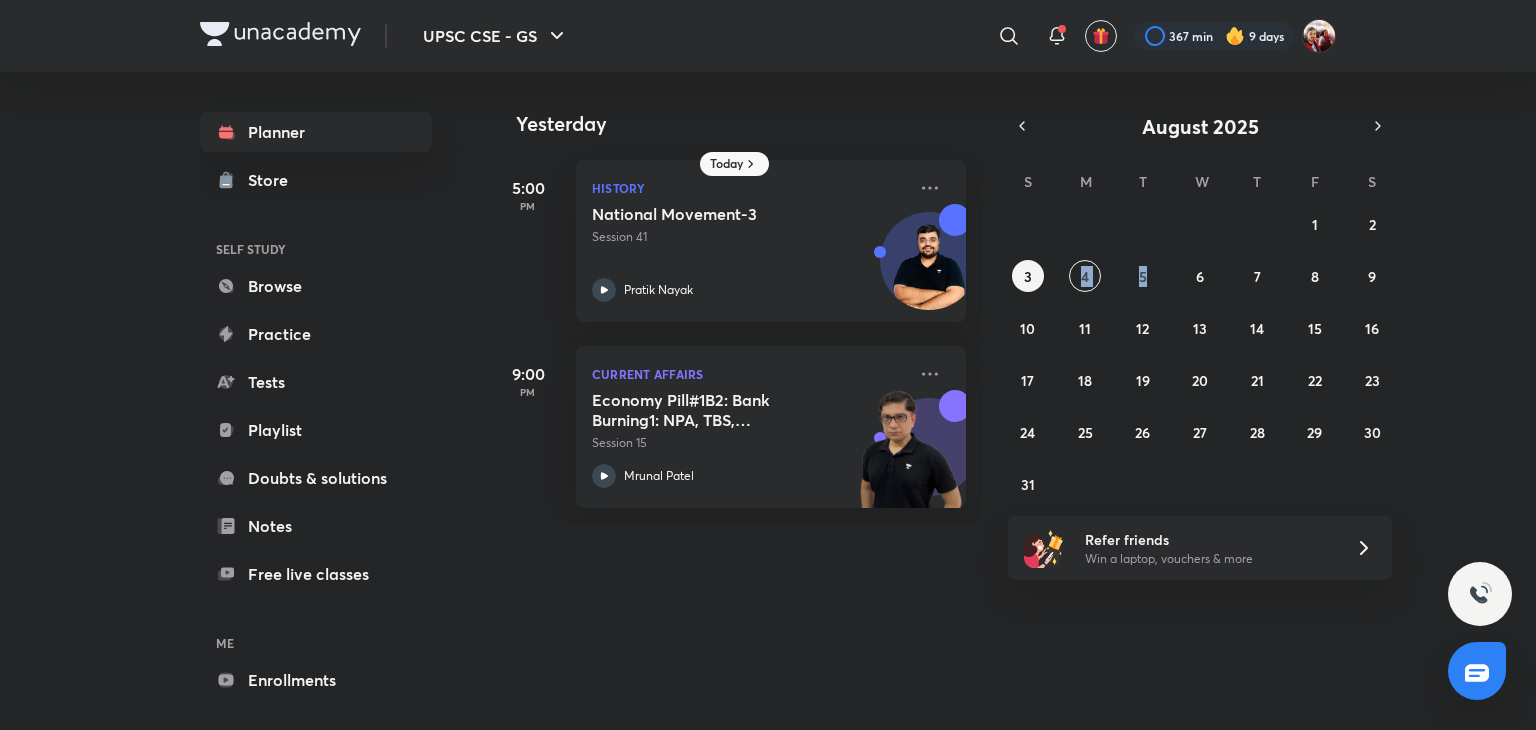 drag, startPoint x: 1118, startPoint y: 270, endPoint x: 1080, endPoint y: 293, distance: 44.418465 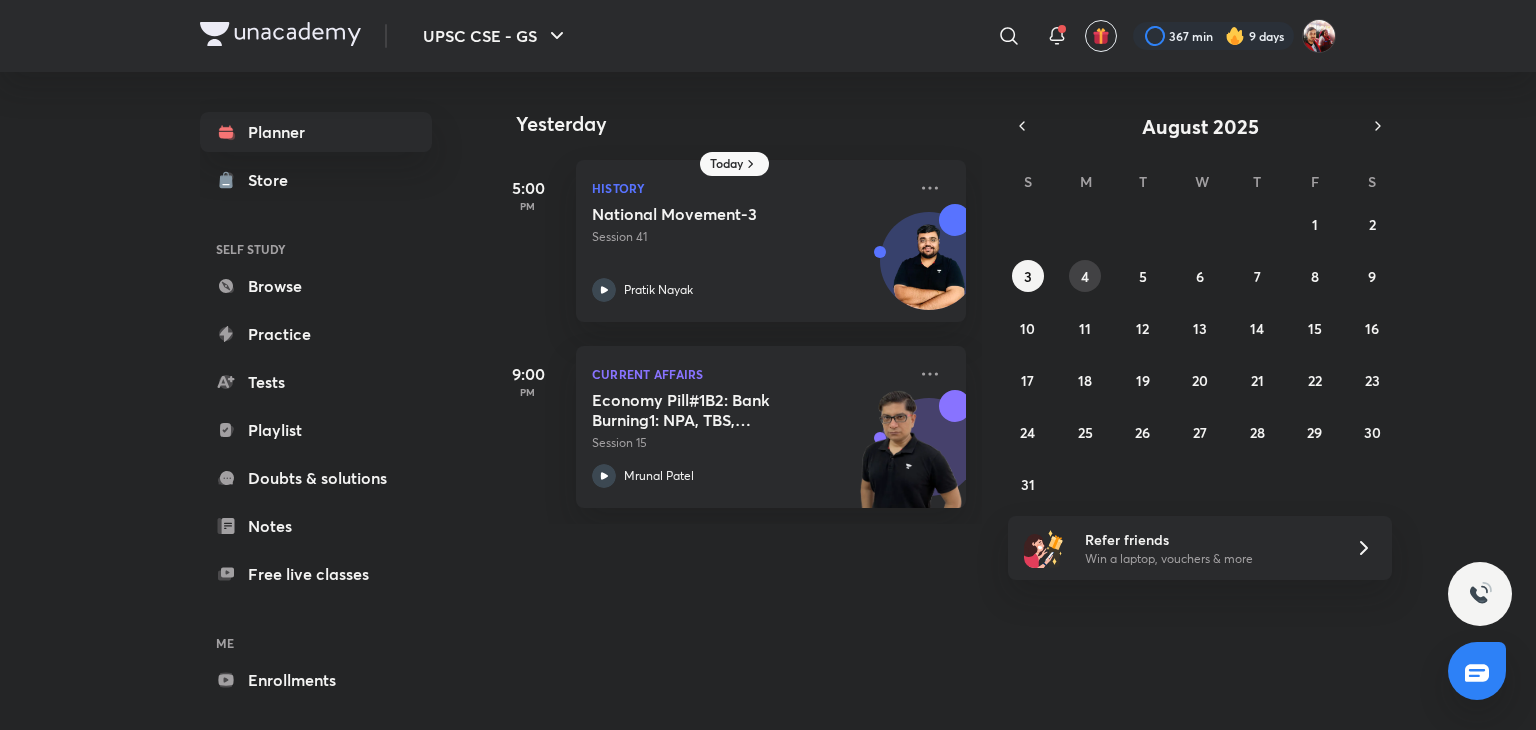 click on "4" at bounding box center [1085, 276] 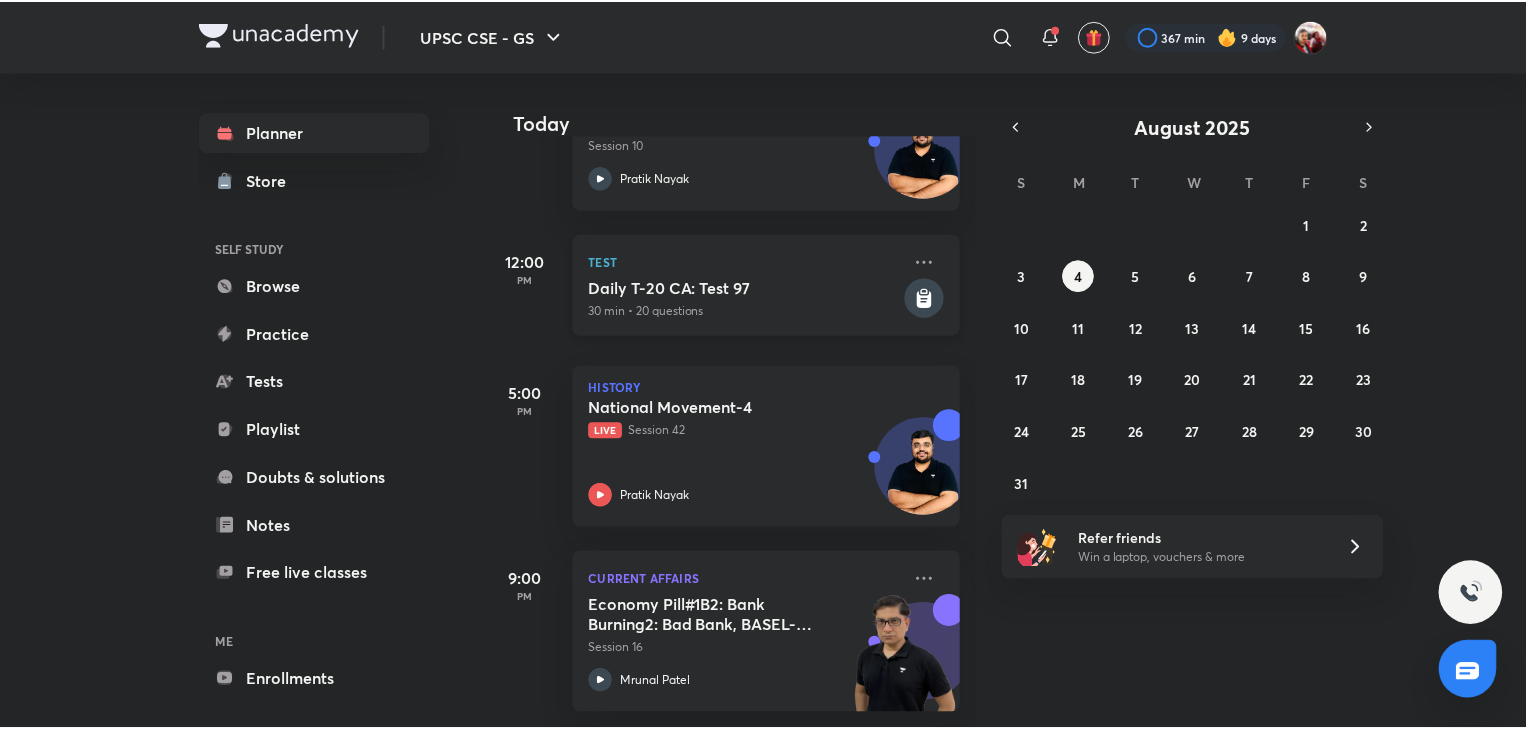 scroll, scrollTop: 219, scrollLeft: 0, axis: vertical 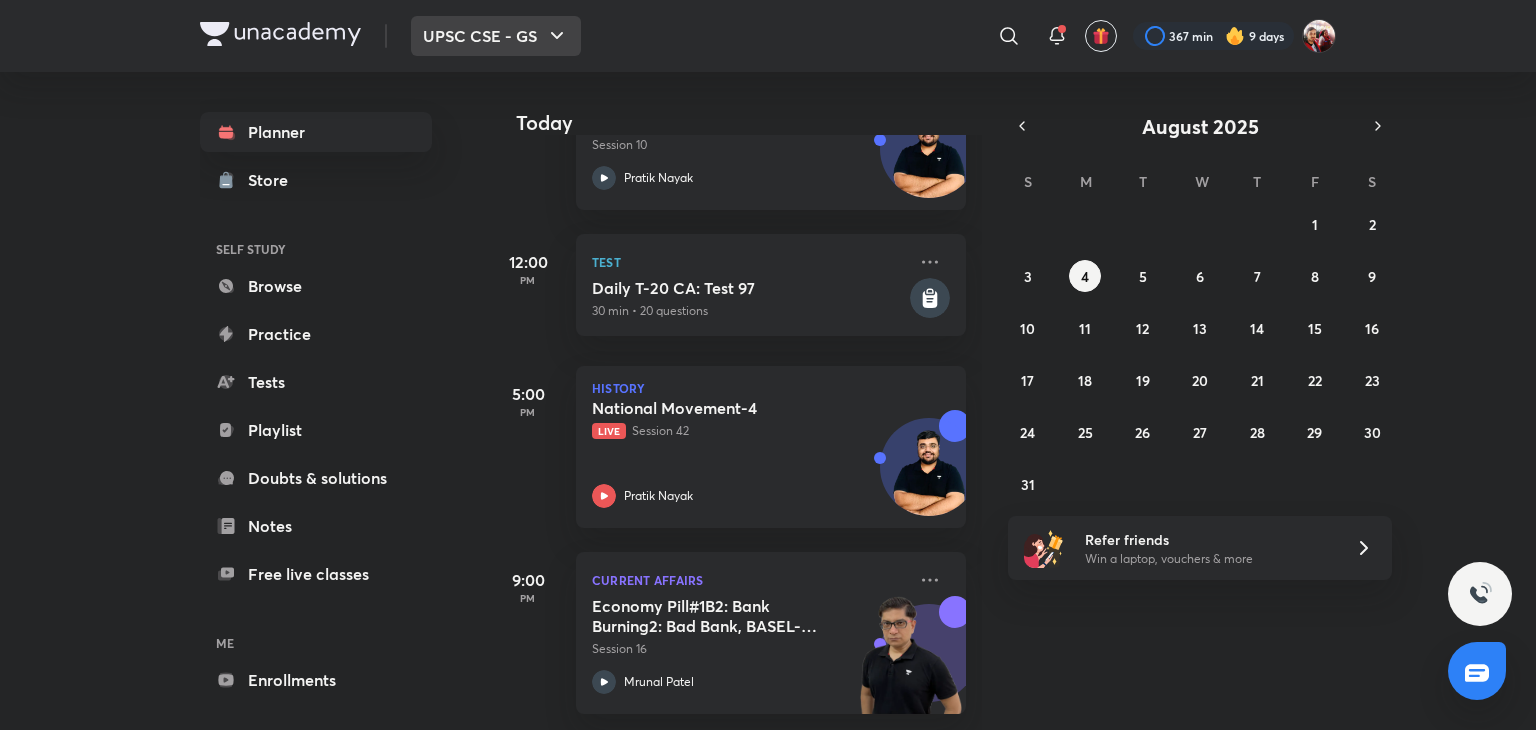 click on "UPSC CSE - GS" at bounding box center [496, 36] 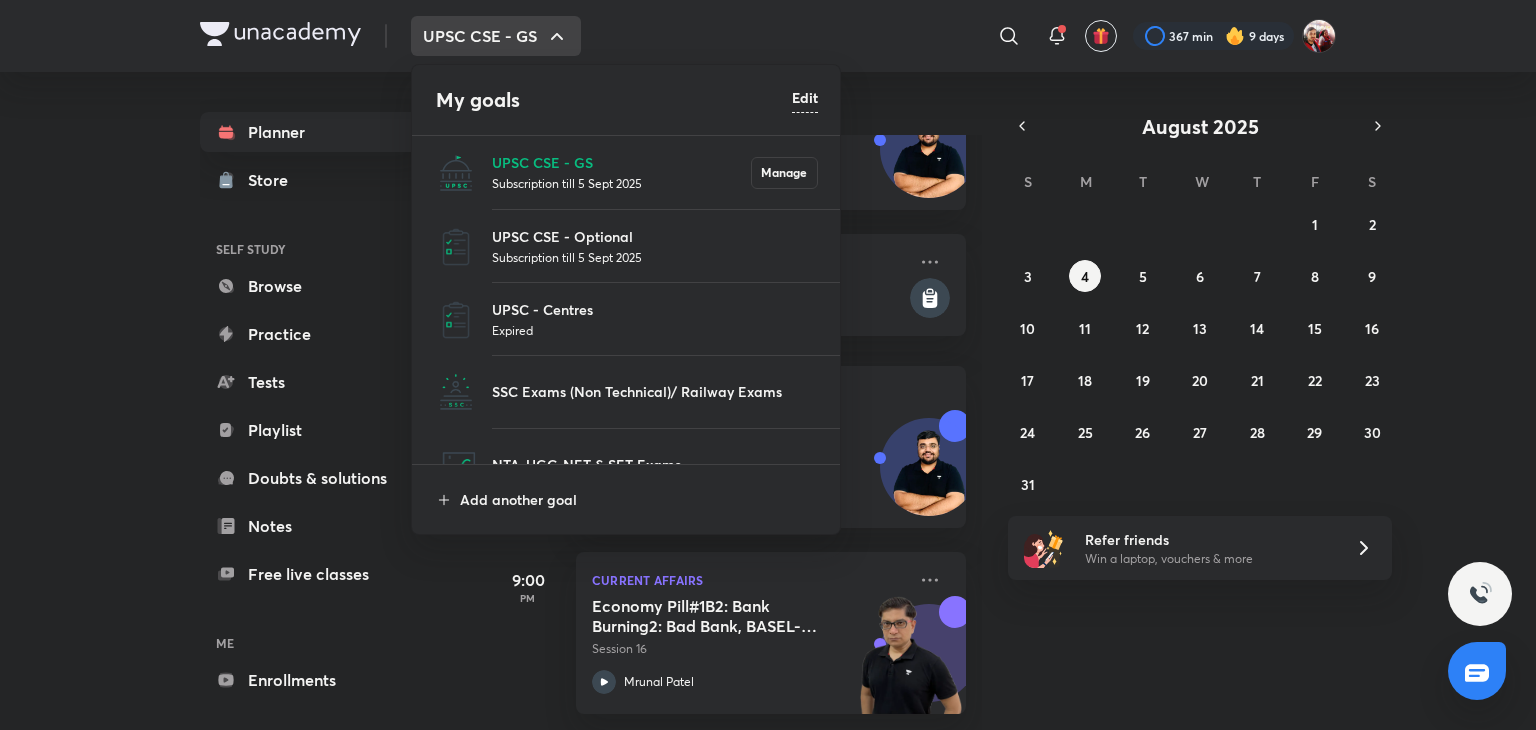 click at bounding box center (768, 365) 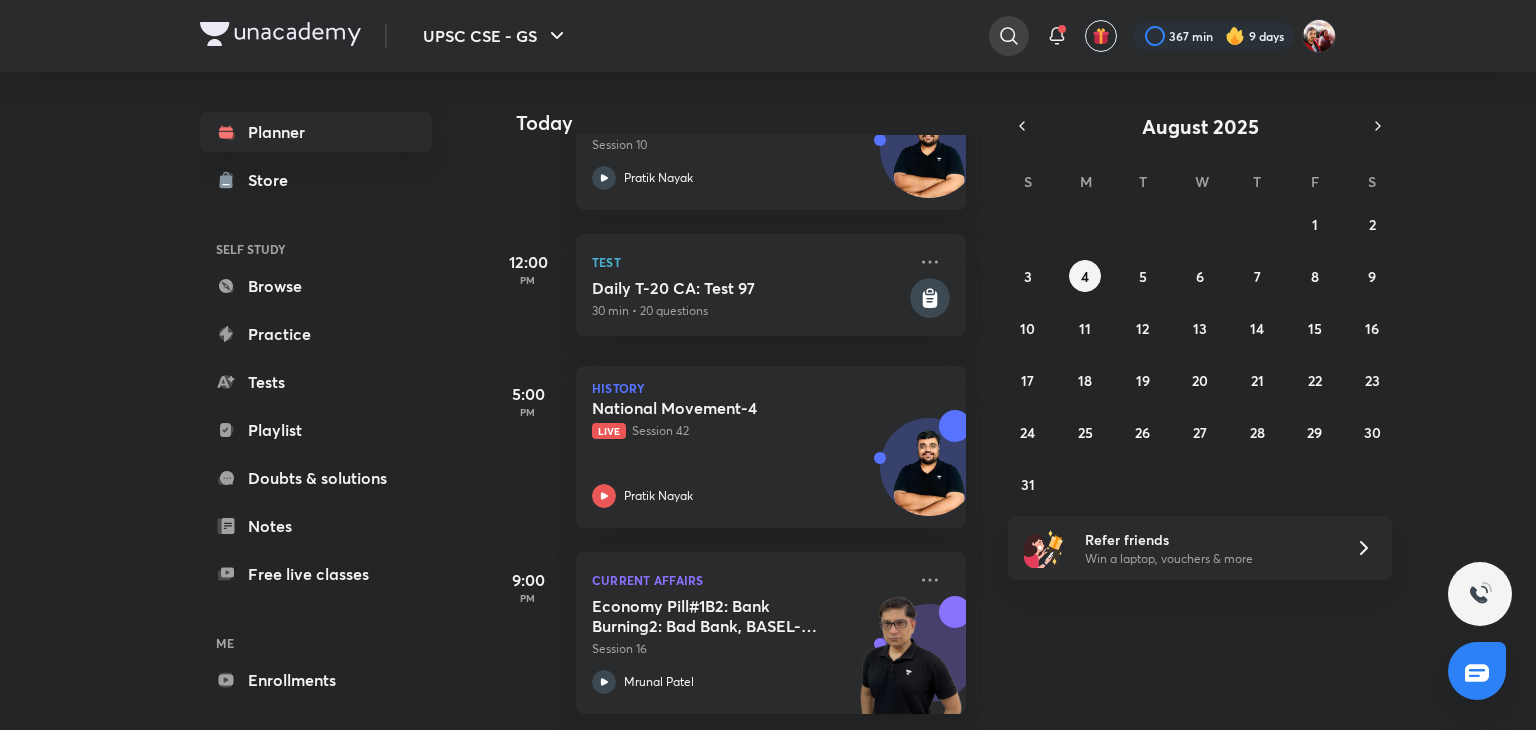 click 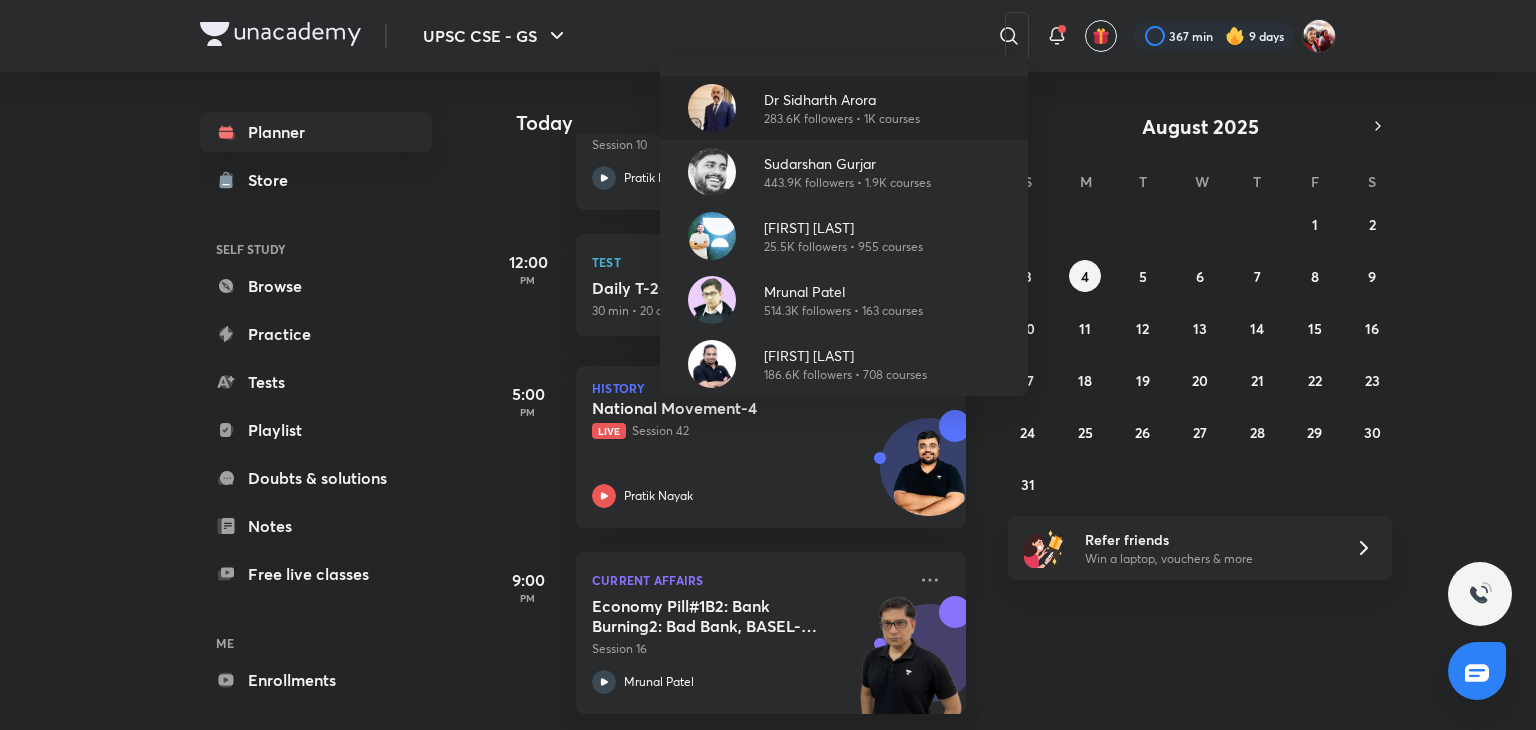 click on "Dr Sidharth Arora" at bounding box center [842, 99] 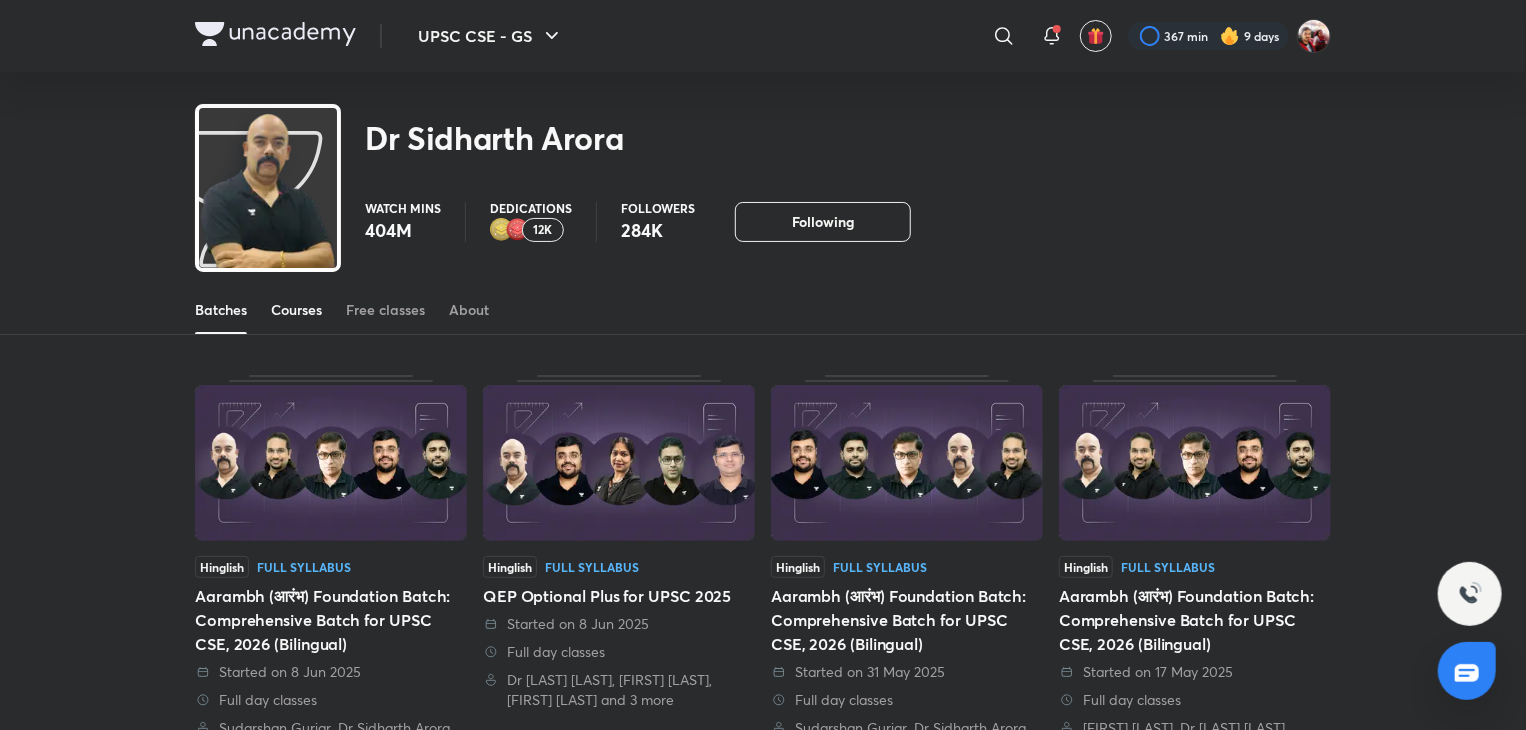 click on "Courses" at bounding box center [296, 310] 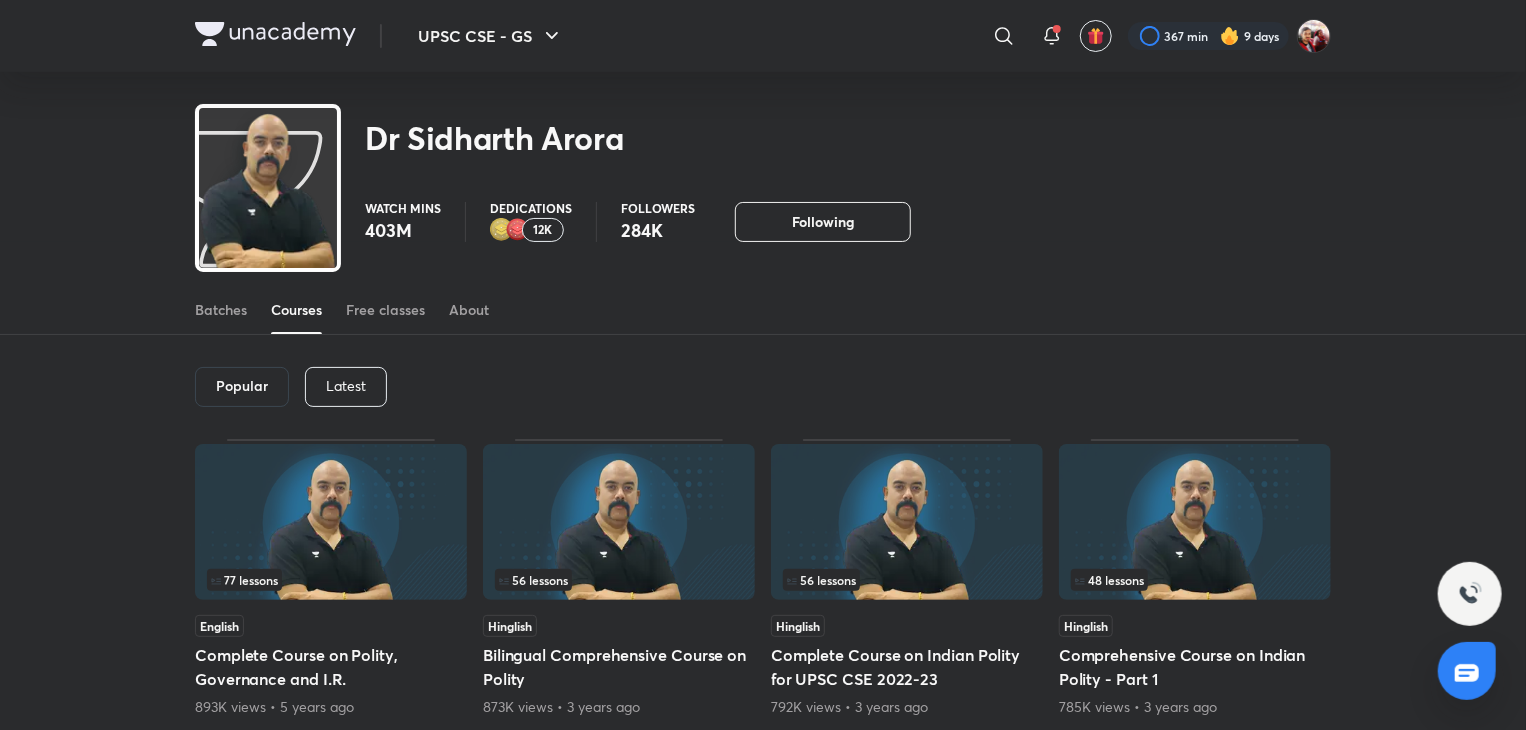 click on "Latest" at bounding box center (346, 386) 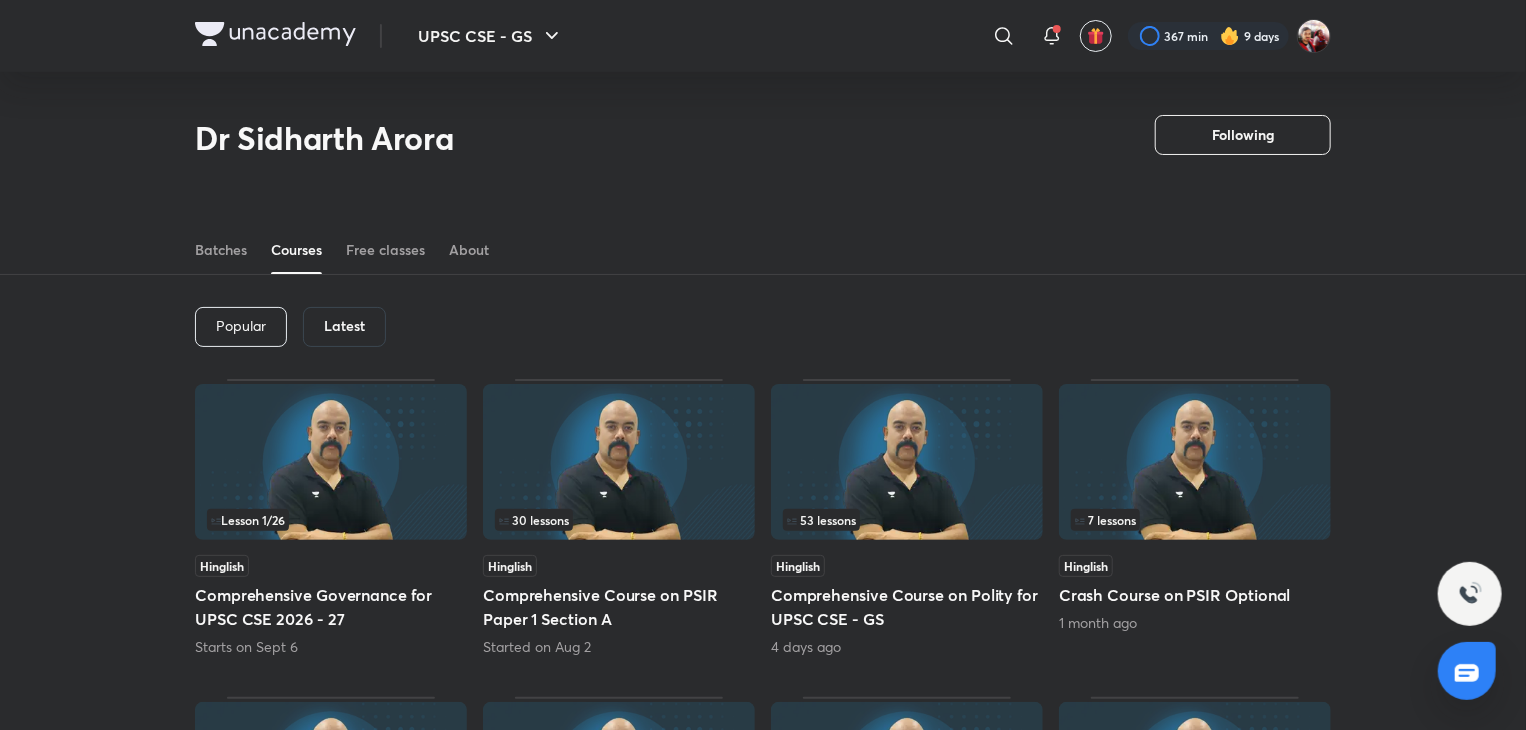 scroll, scrollTop: 99, scrollLeft: 0, axis: vertical 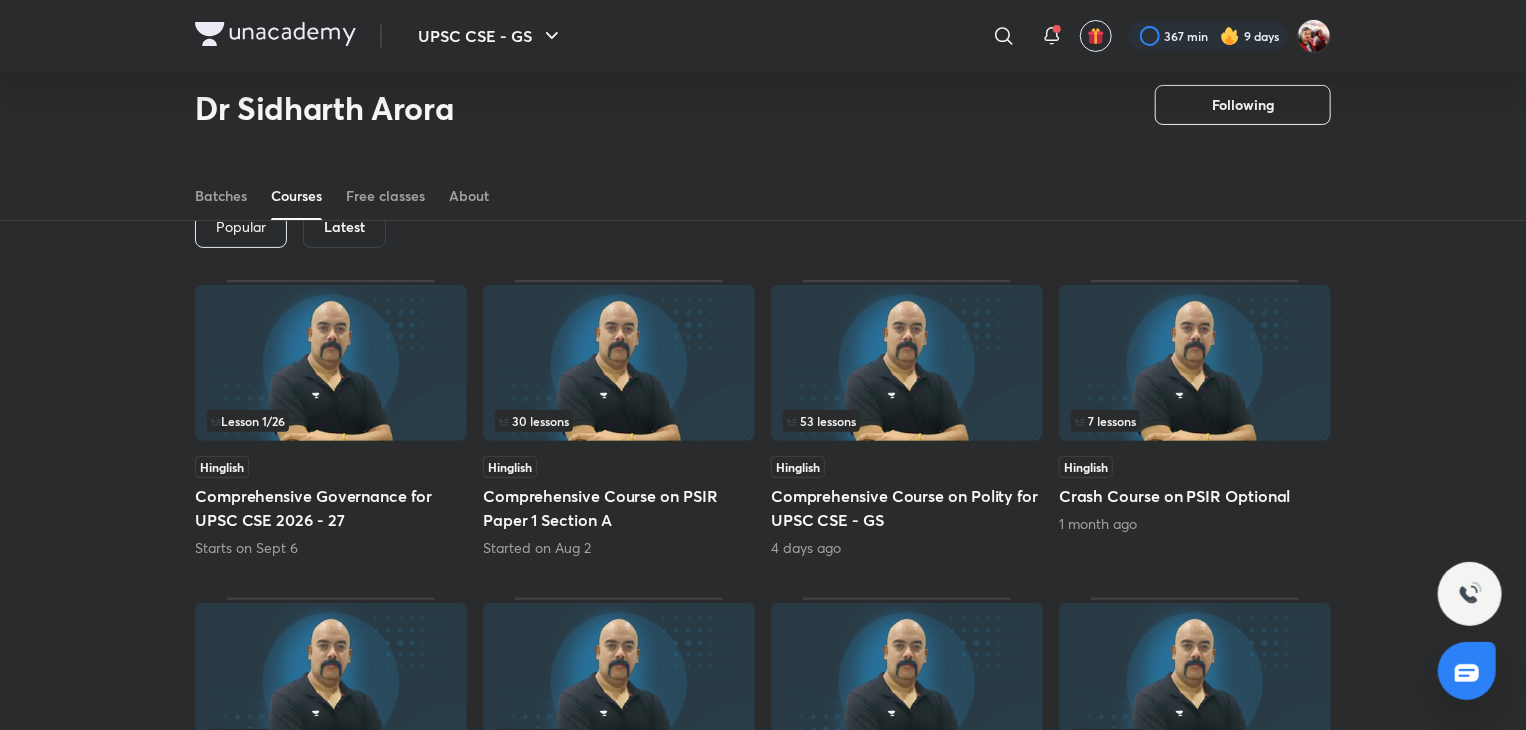 click at bounding box center [619, 363] 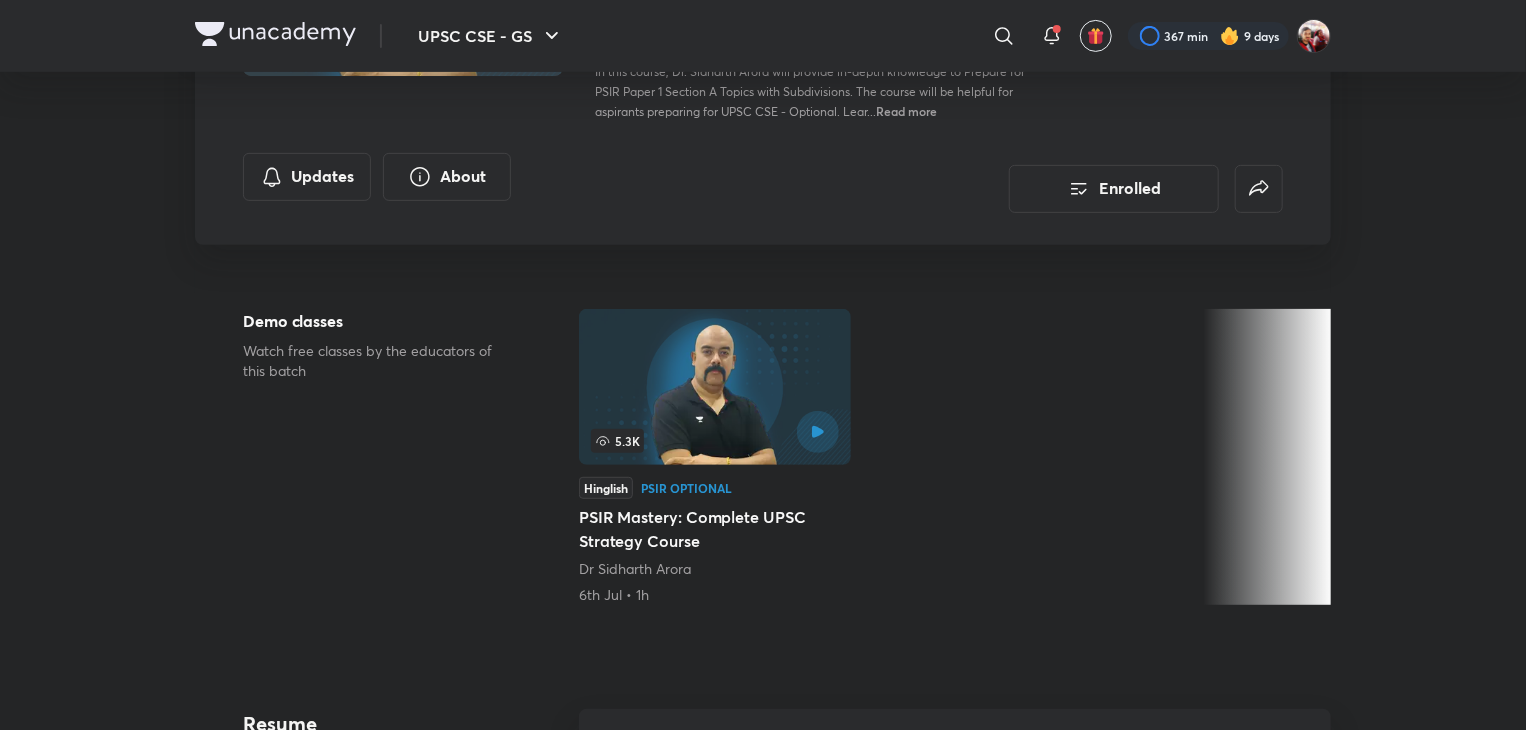 scroll, scrollTop: 0, scrollLeft: 0, axis: both 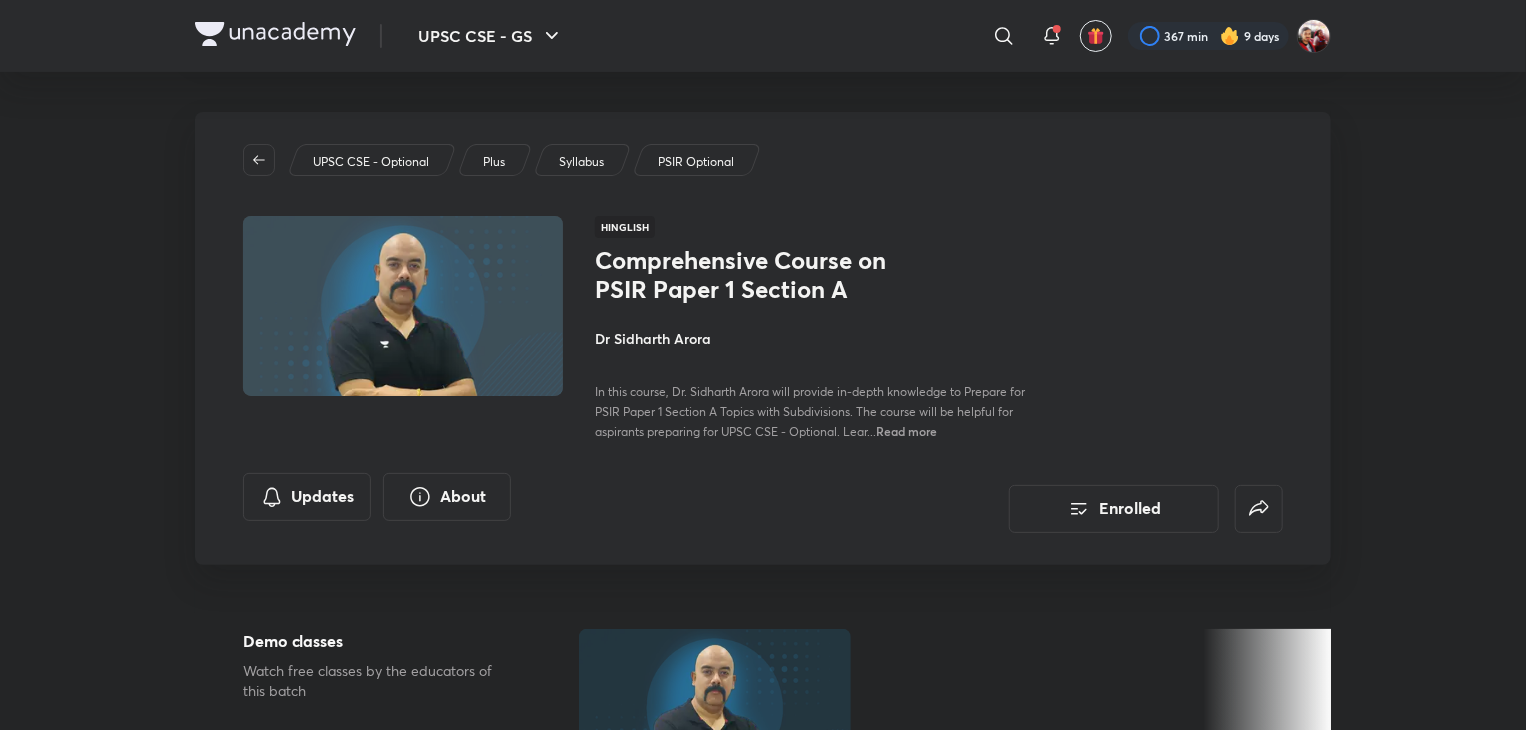 click on "In this course, Dr. Sidharth Arora will provide in-depth knowledge to Prepare for PSIR Paper 1 Section A Topics with Subdivisions. The course will be helpful for aspirants preparing for UPSC CSE - Optional. Lear...  Read more" at bounding box center (819, 411) 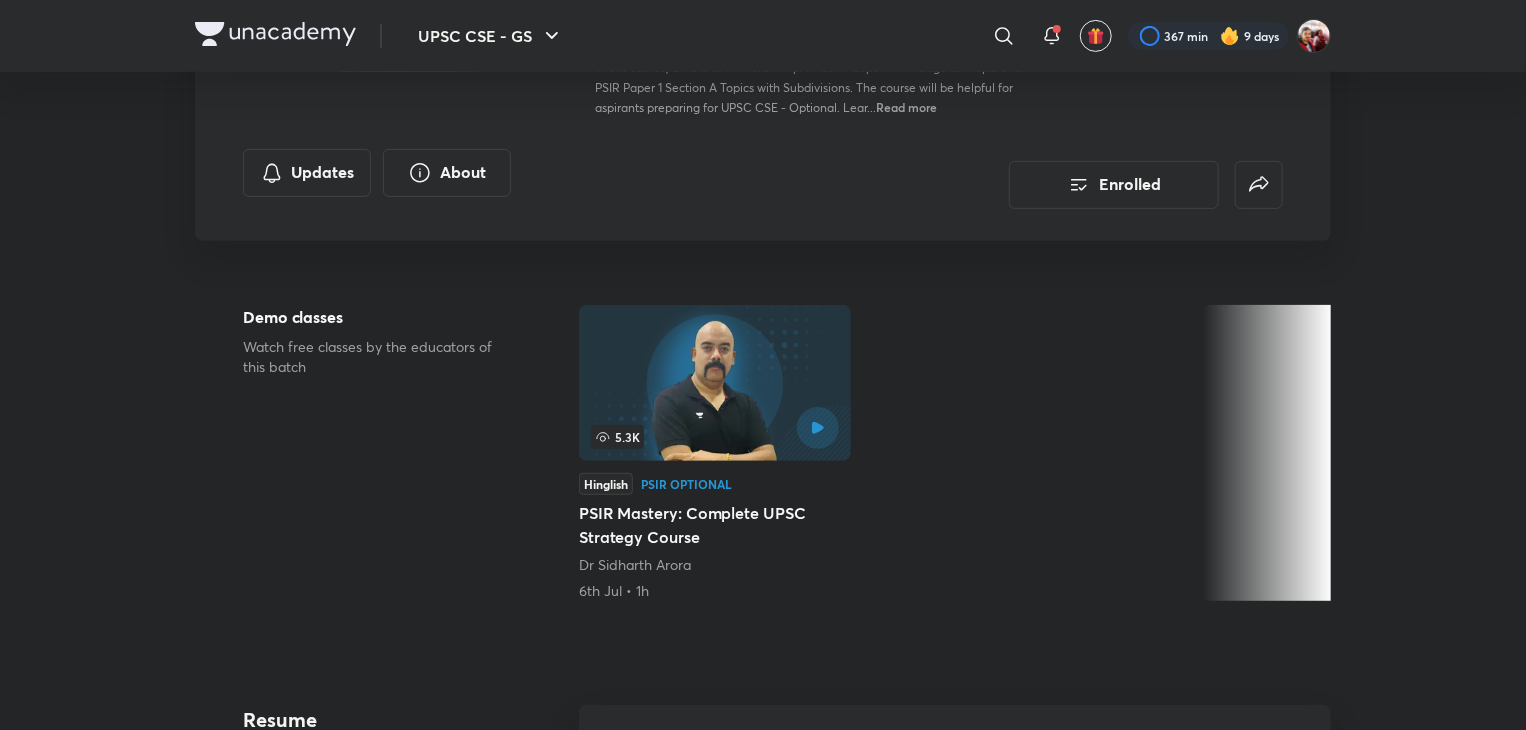 scroll, scrollTop: 0, scrollLeft: 0, axis: both 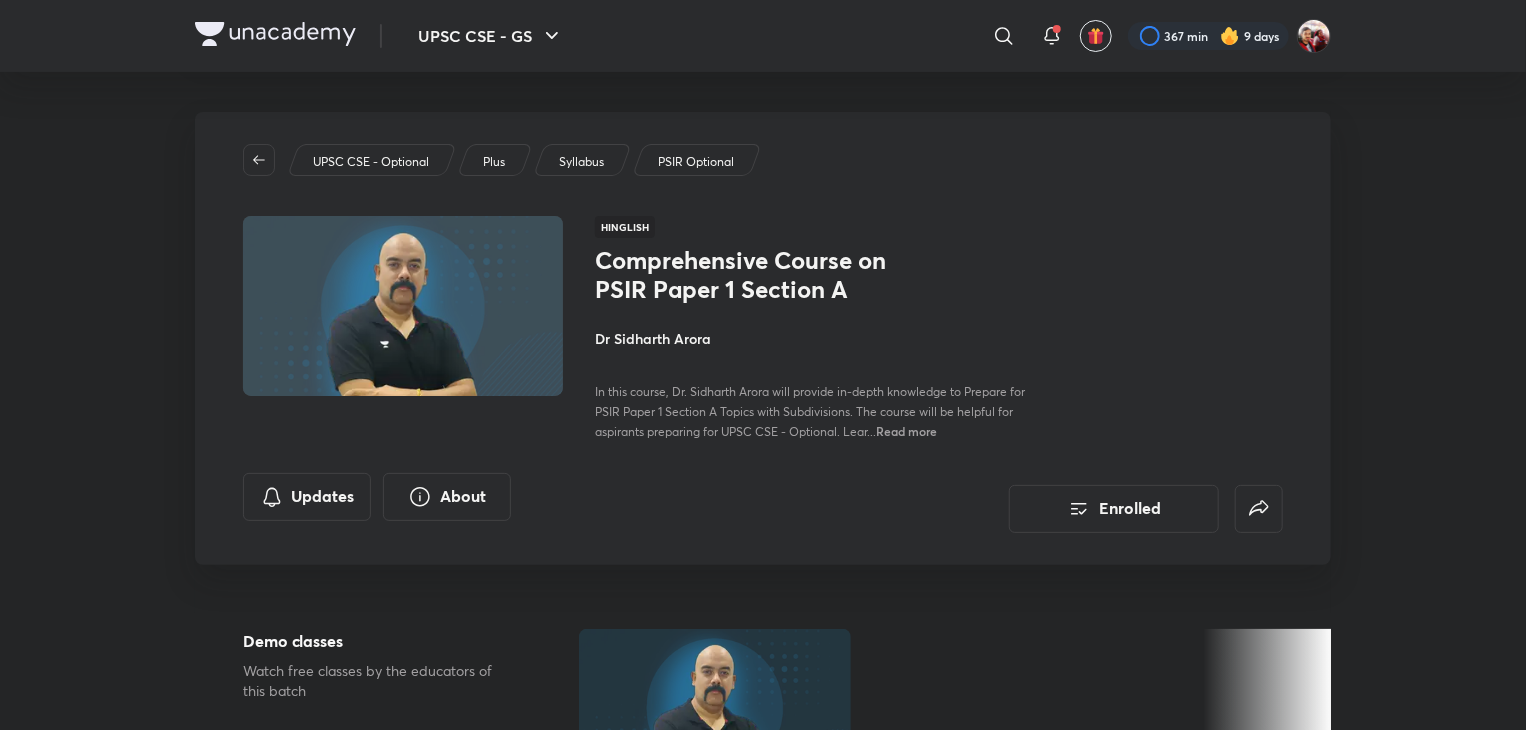 click at bounding box center [275, 36] 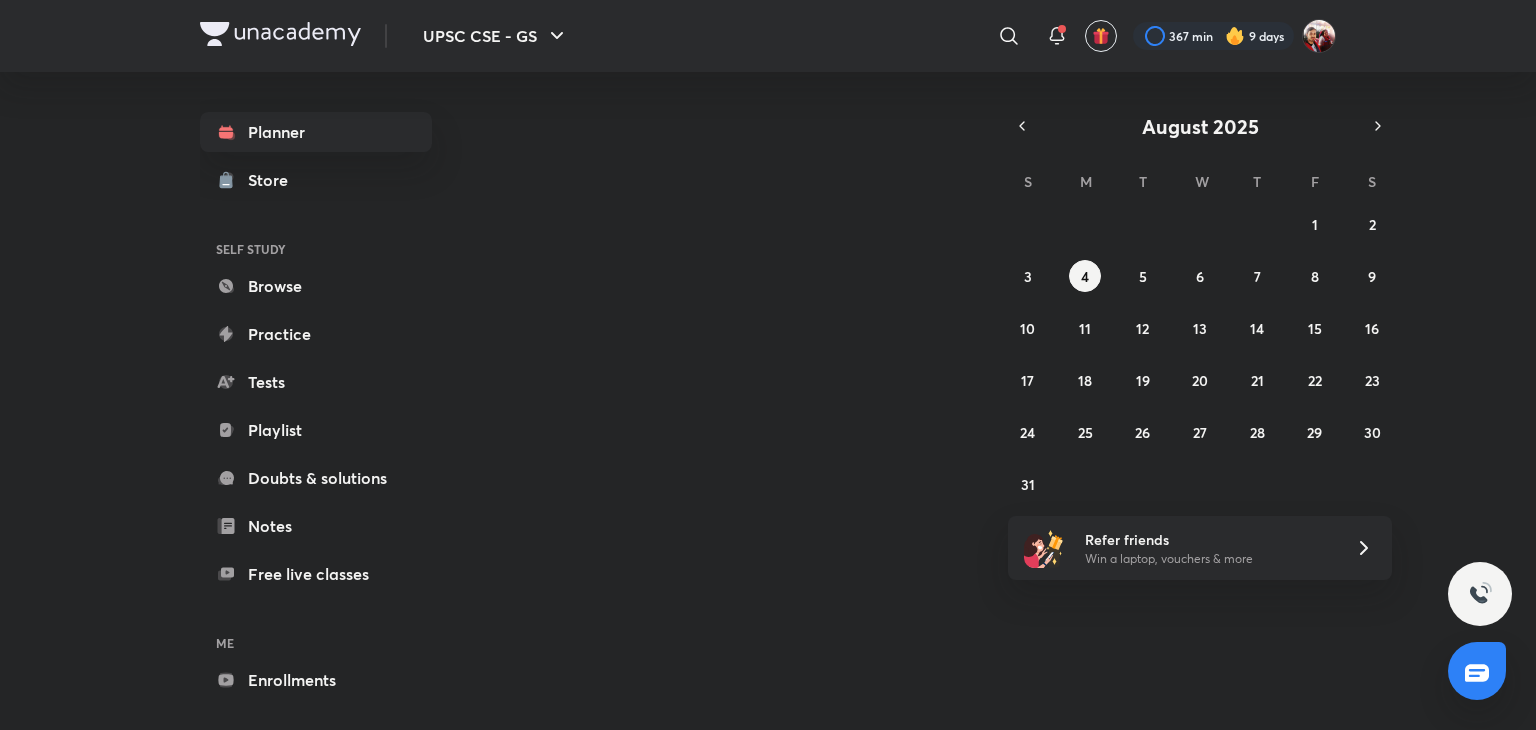 scroll, scrollTop: 0, scrollLeft: 0, axis: both 